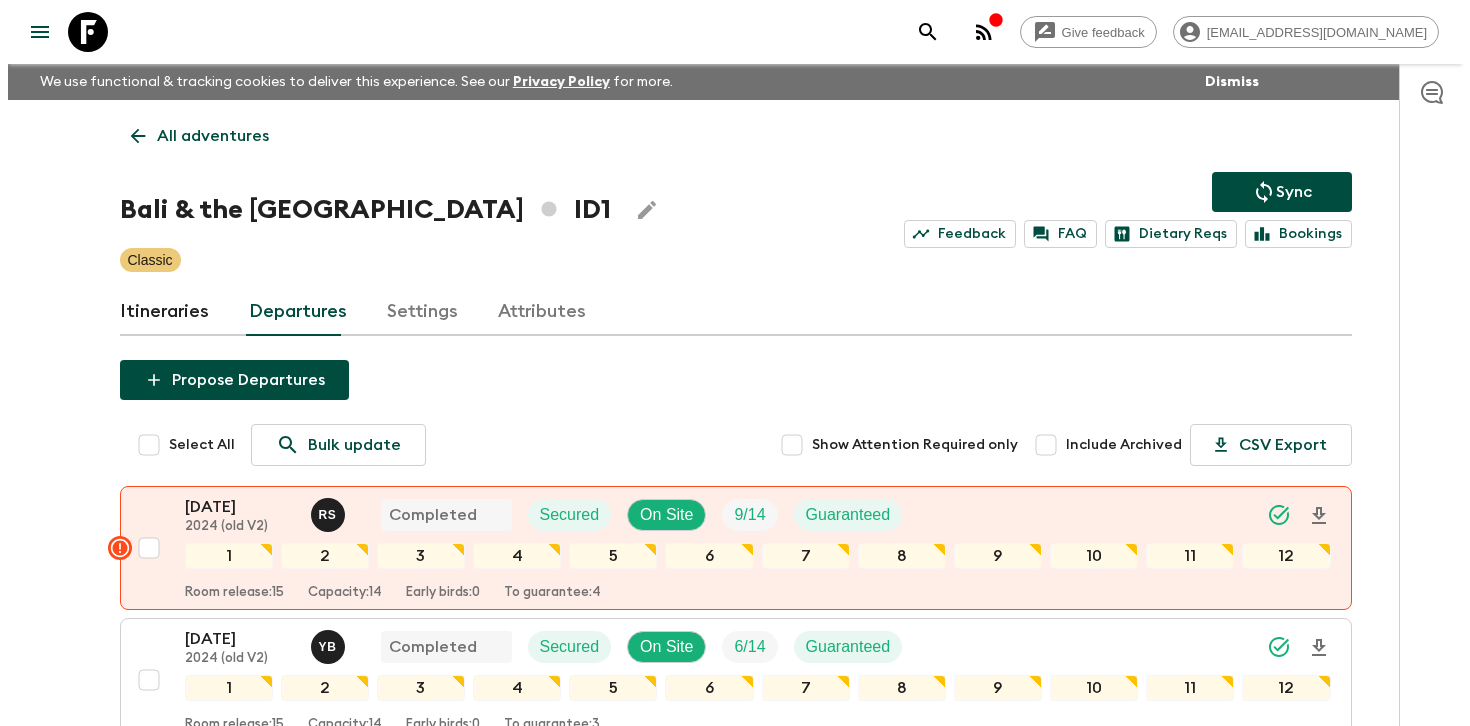 scroll, scrollTop: 1619, scrollLeft: 0, axis: vertical 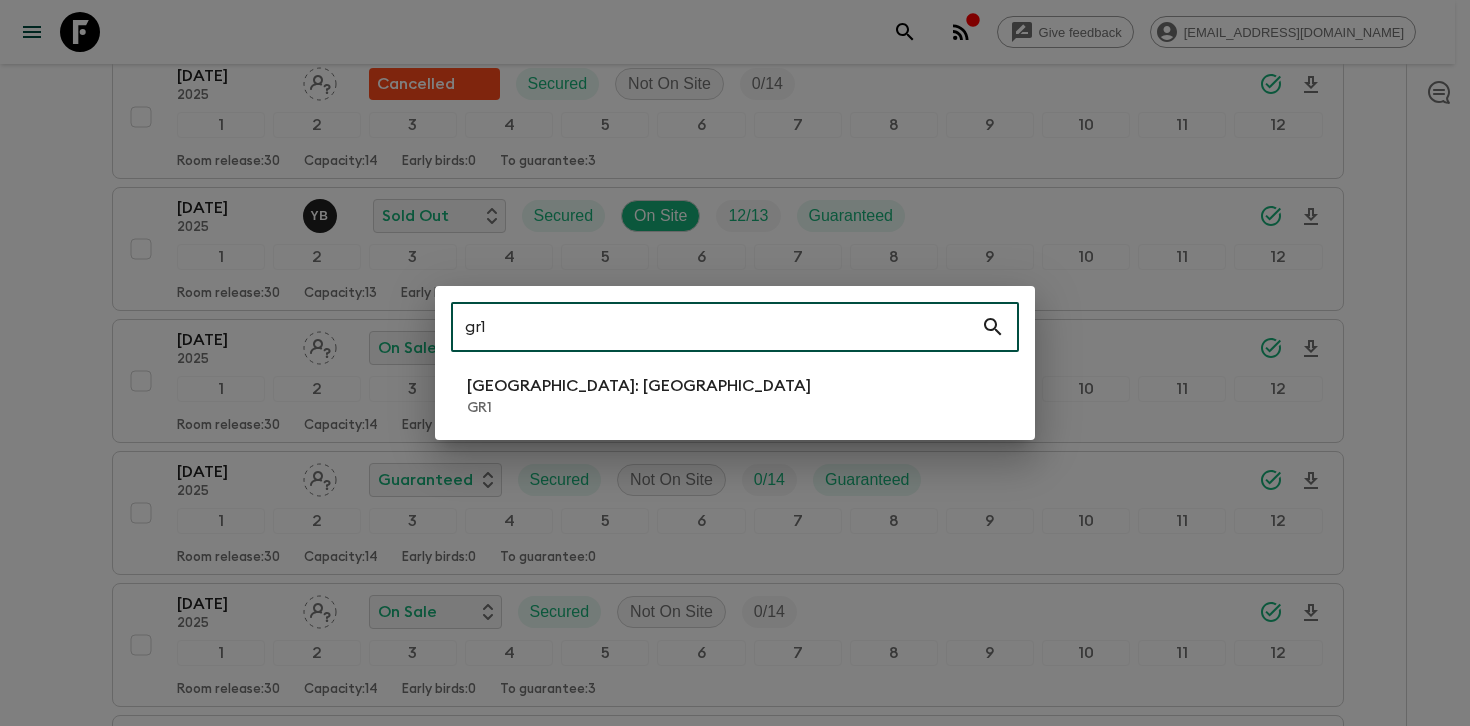 type on "gr1" 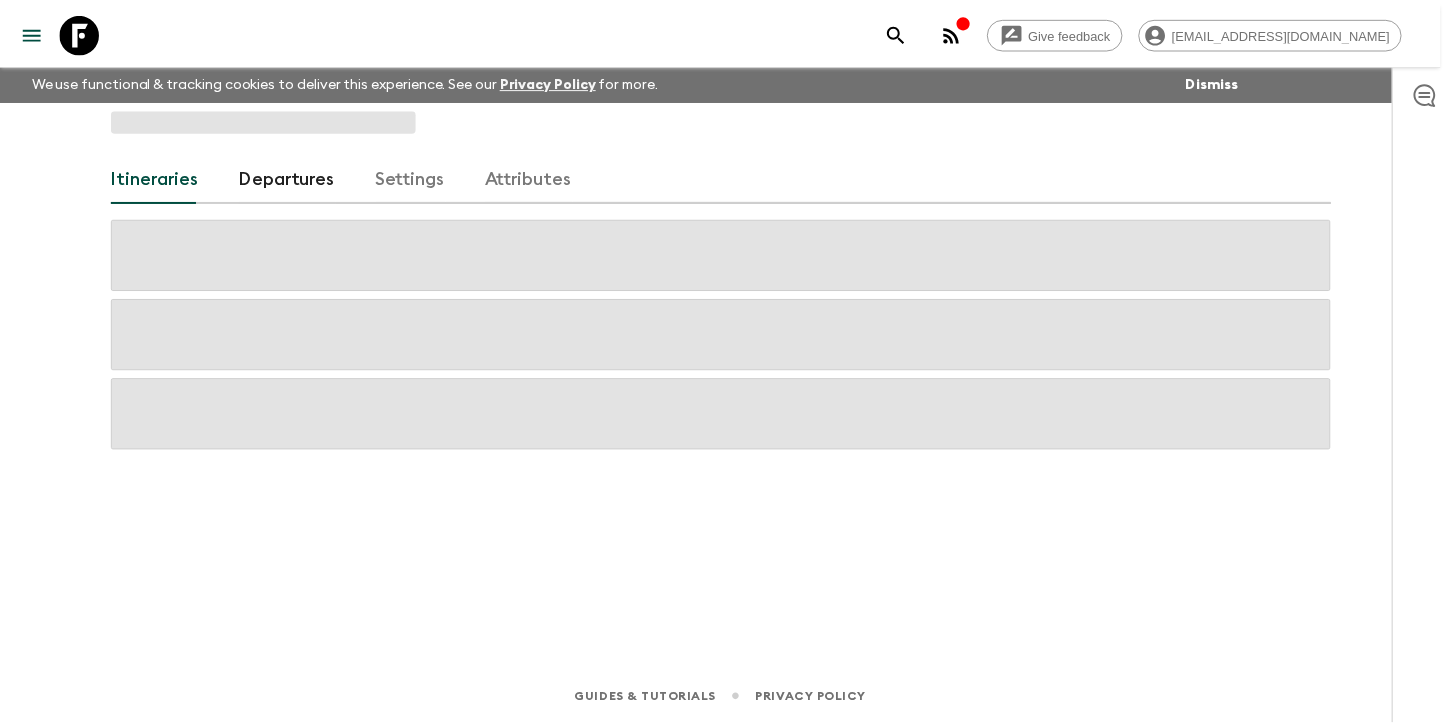 scroll, scrollTop: 0, scrollLeft: 0, axis: both 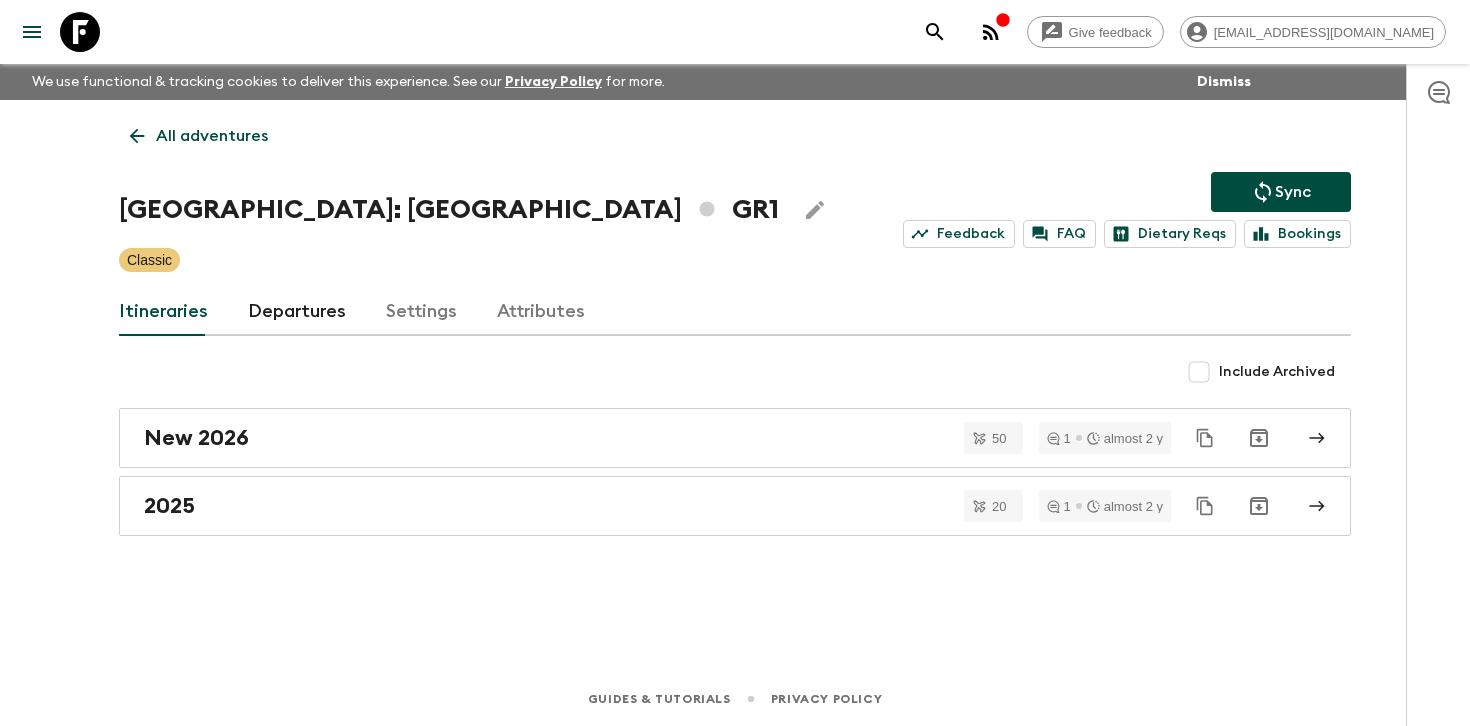 click on "Itineraries Departures Settings Attributes" at bounding box center (735, 312) 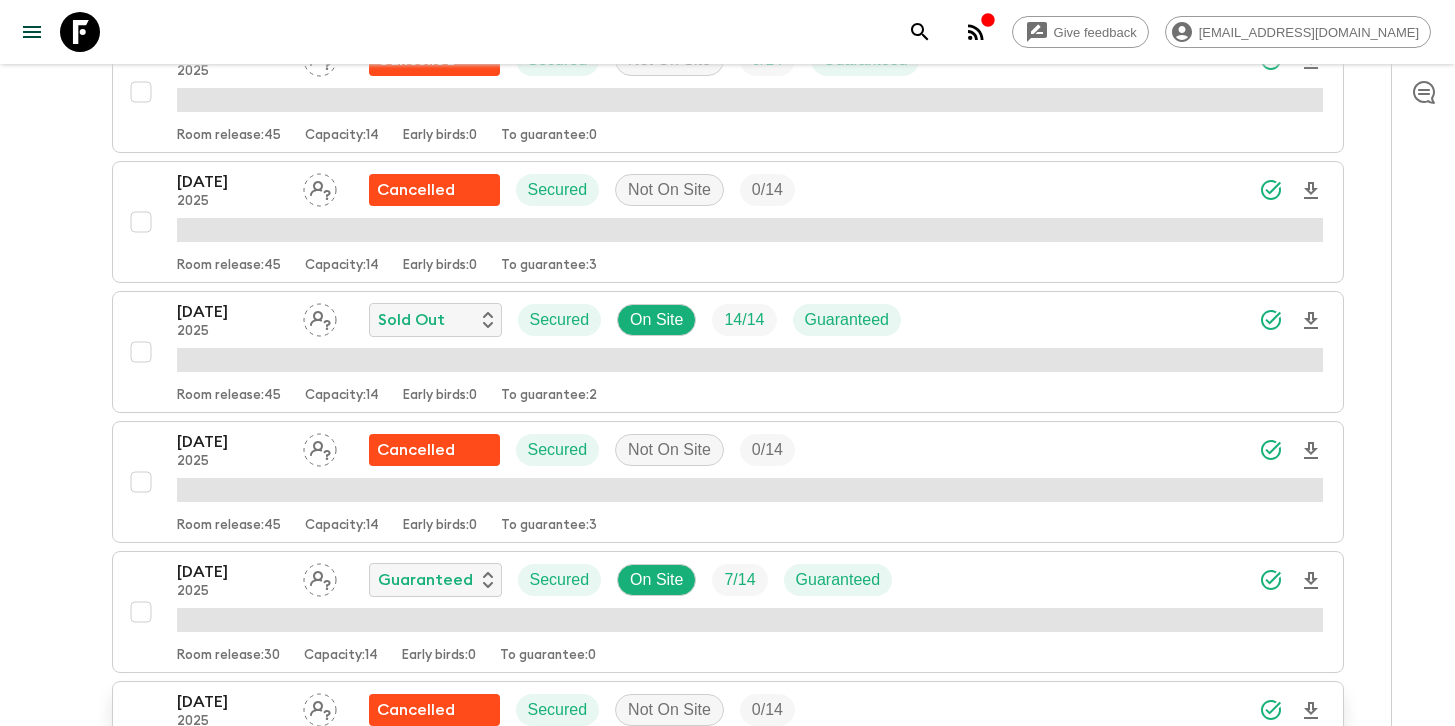 scroll, scrollTop: 1643, scrollLeft: 0, axis: vertical 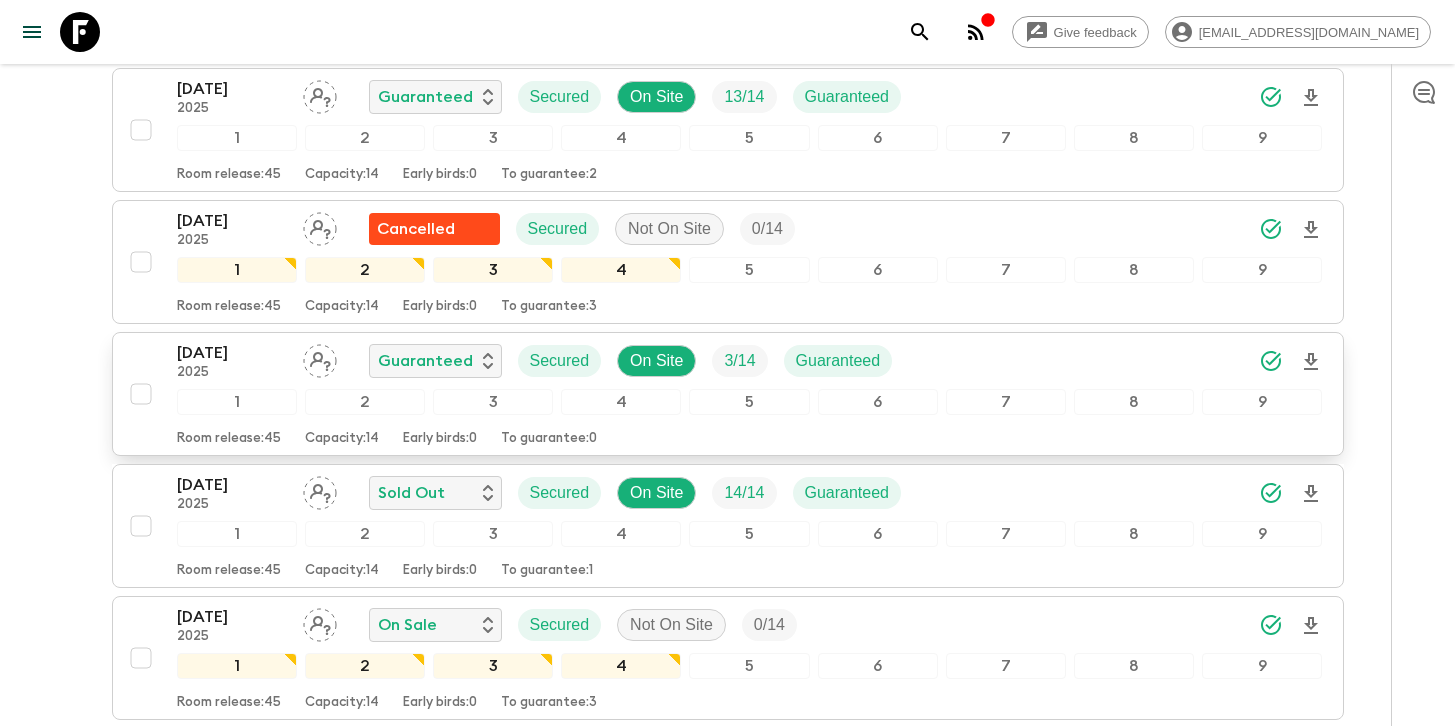 click on "[DATE] 2025 Guaranteed Secured On Site 3 / 14 Guaranteed" at bounding box center [750, 361] 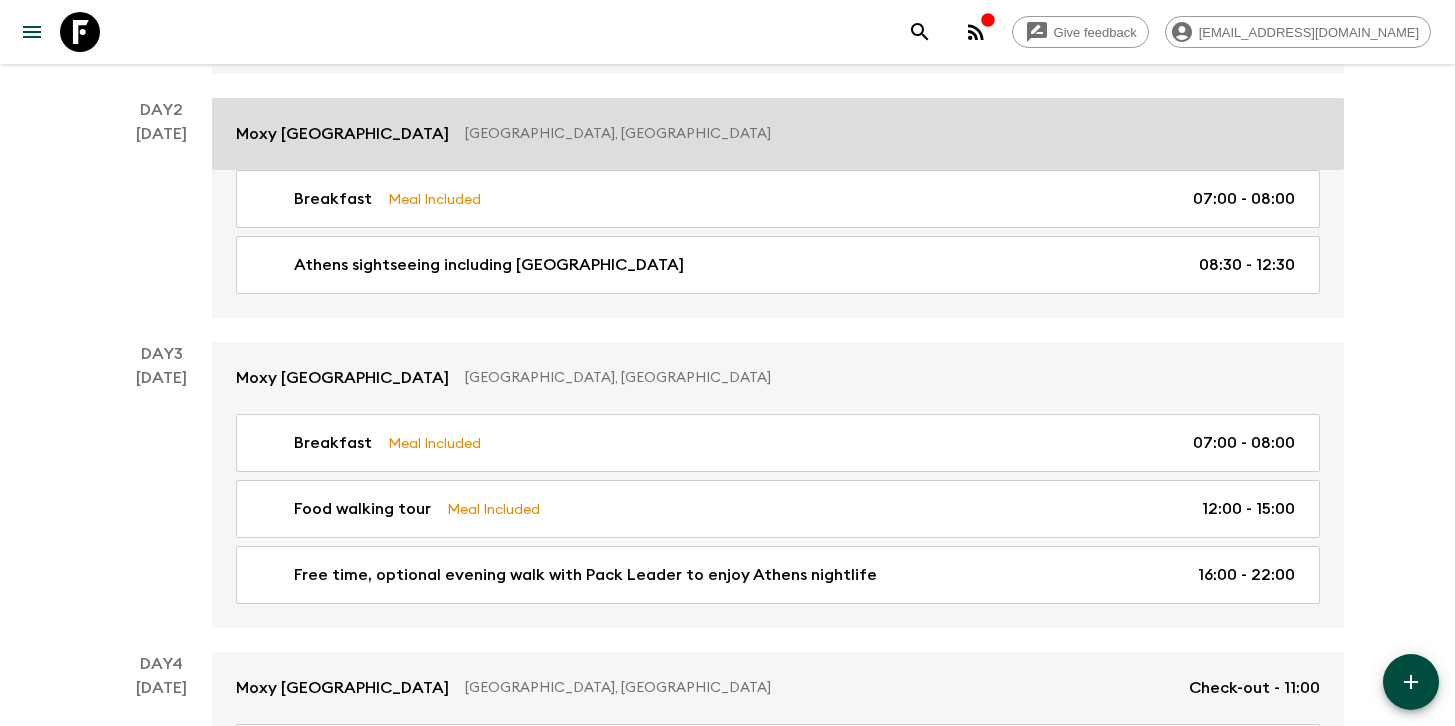 scroll, scrollTop: 0, scrollLeft: 0, axis: both 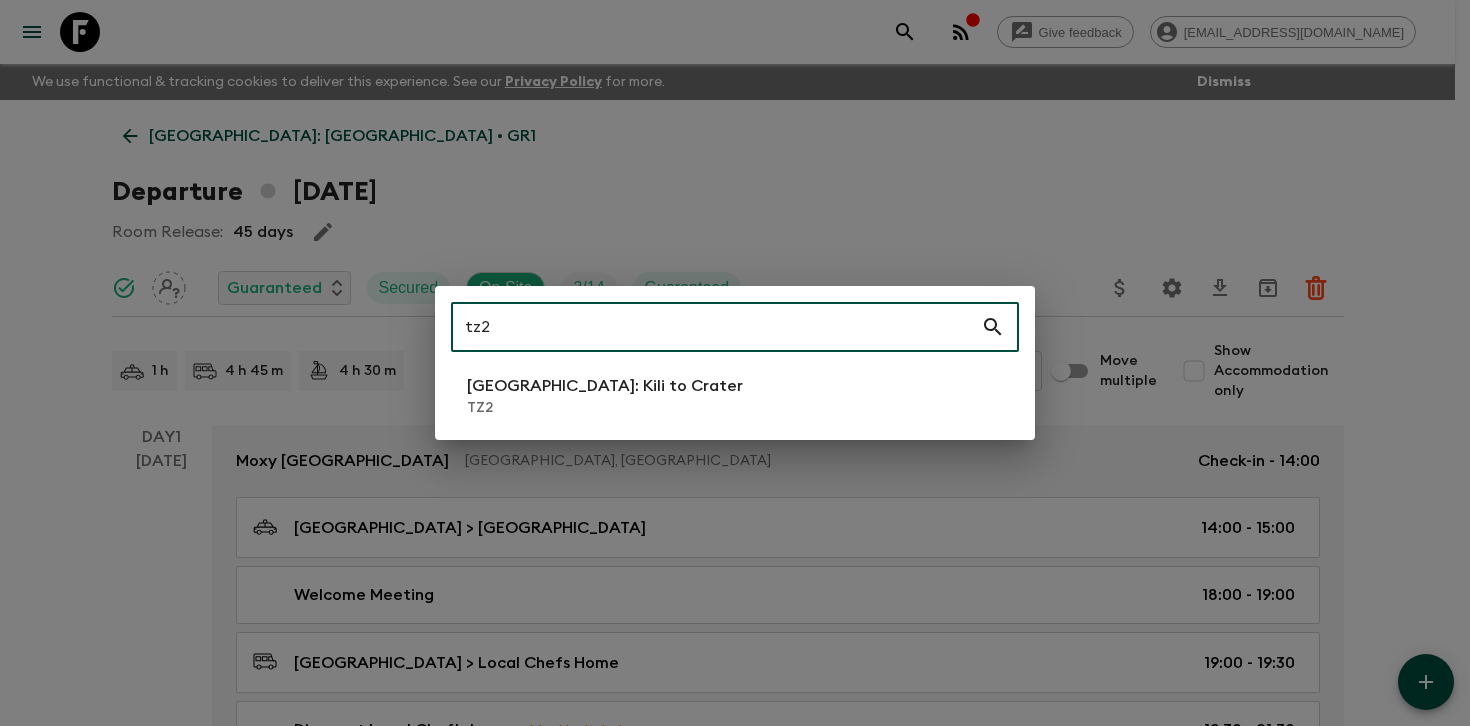 type on "tz2" 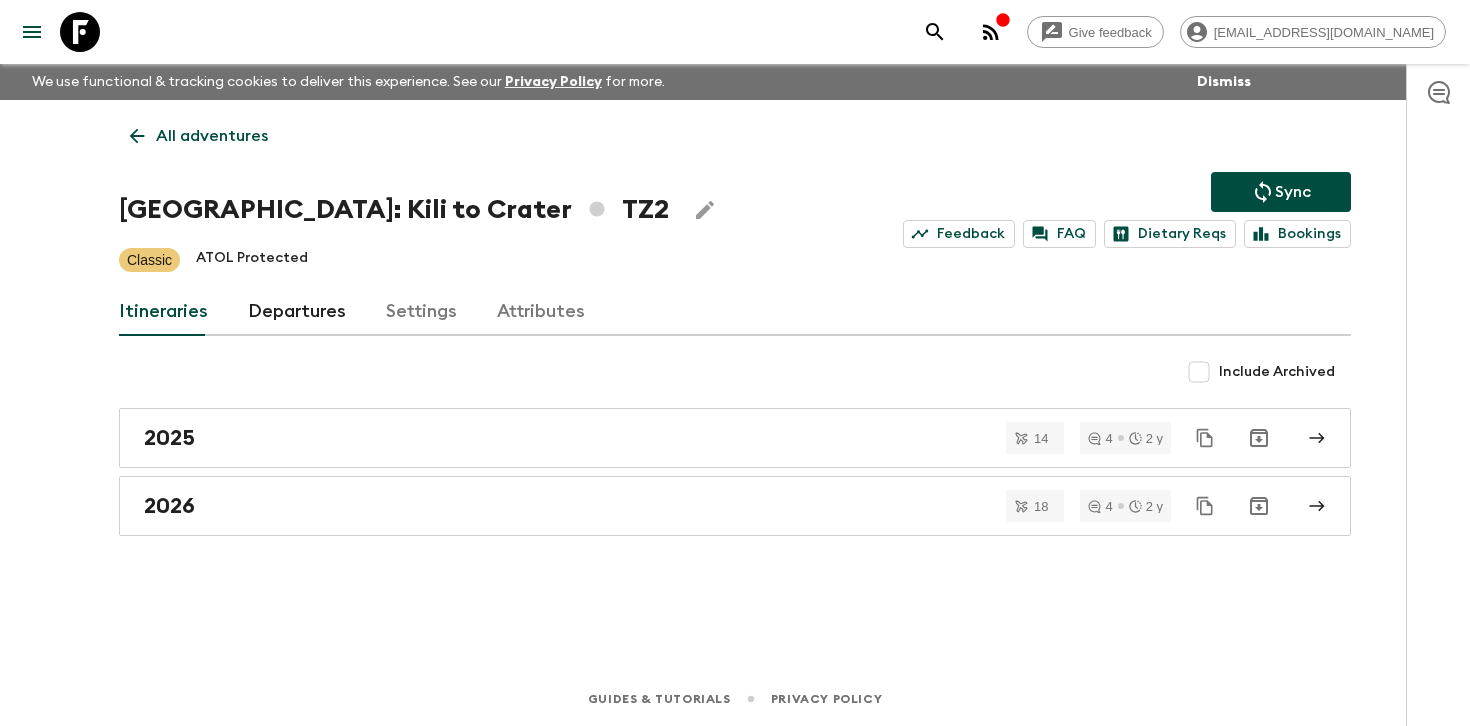 click on "Departures" at bounding box center [297, 312] 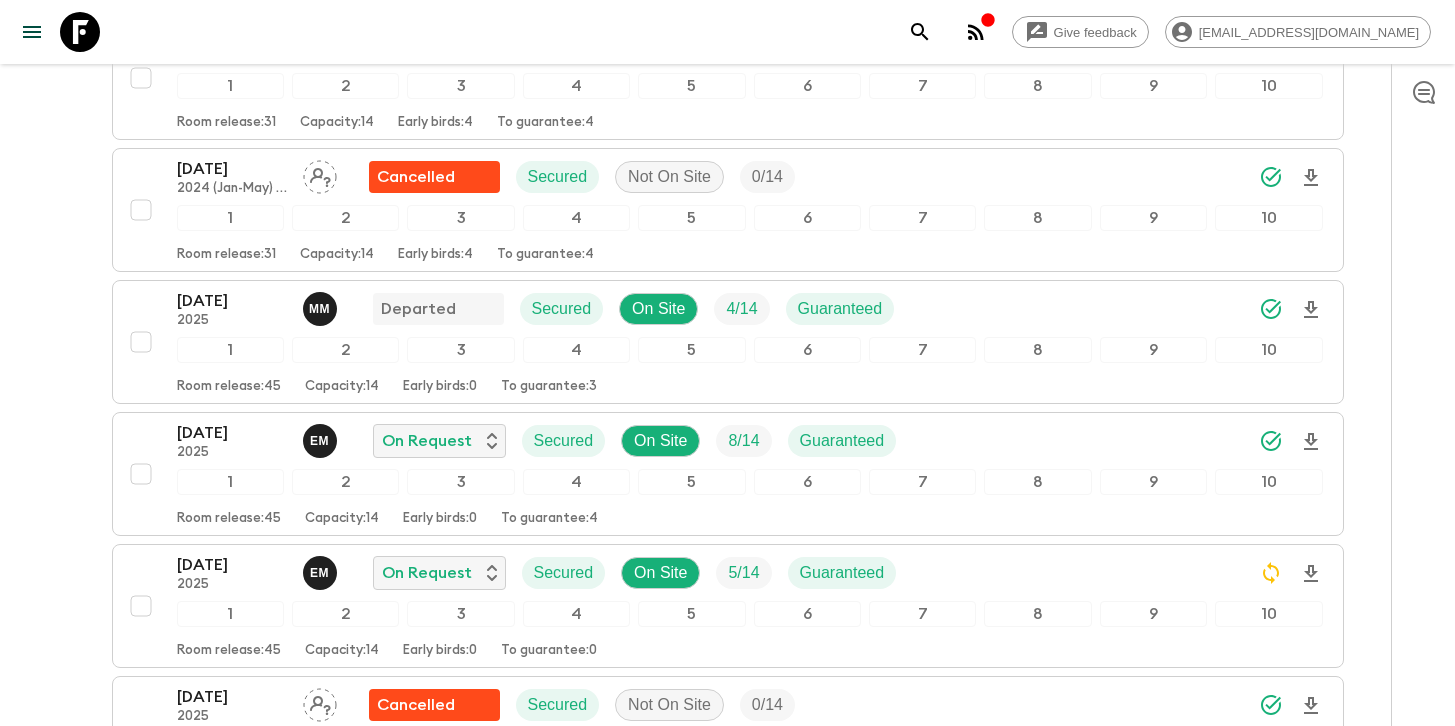scroll, scrollTop: 2185, scrollLeft: 0, axis: vertical 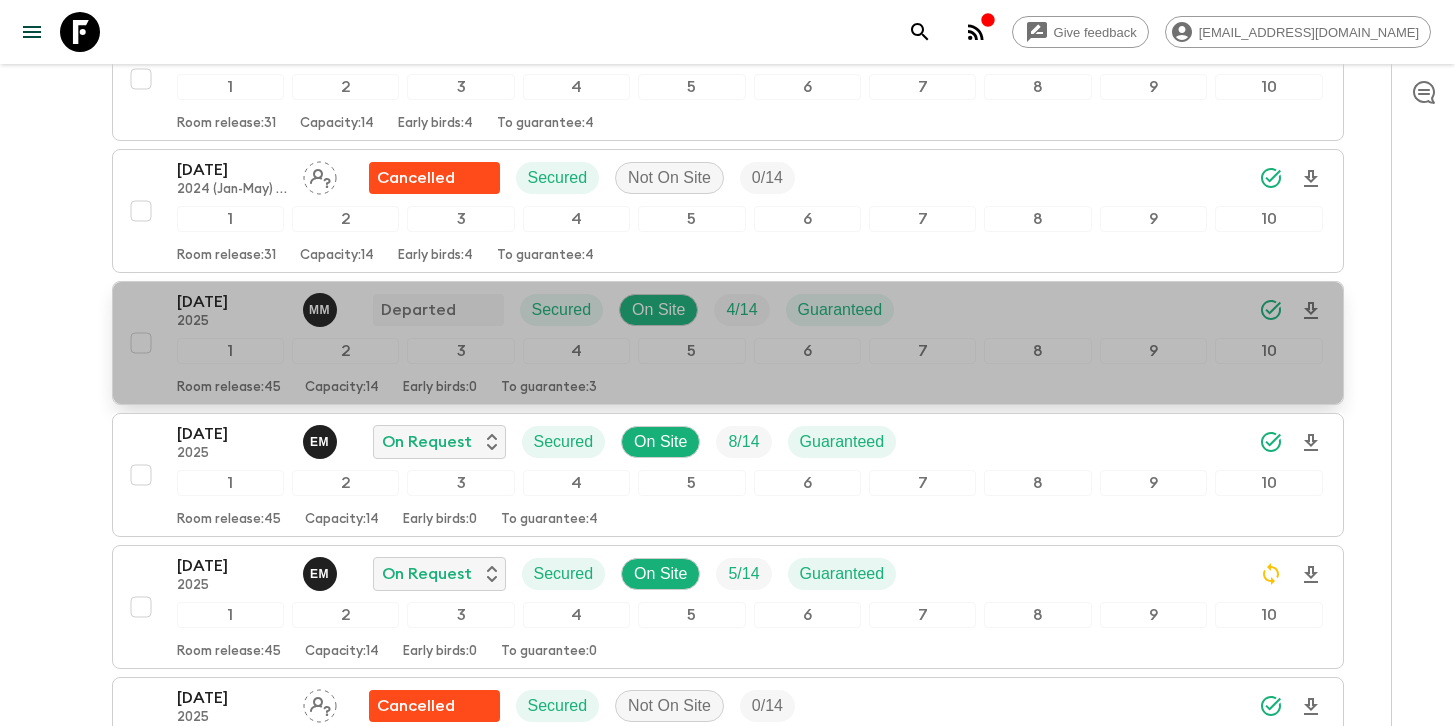 click on "[DATE] 2025 M M Departed Secured On Site 4 / 14 Guaranteed" at bounding box center (750, 310) 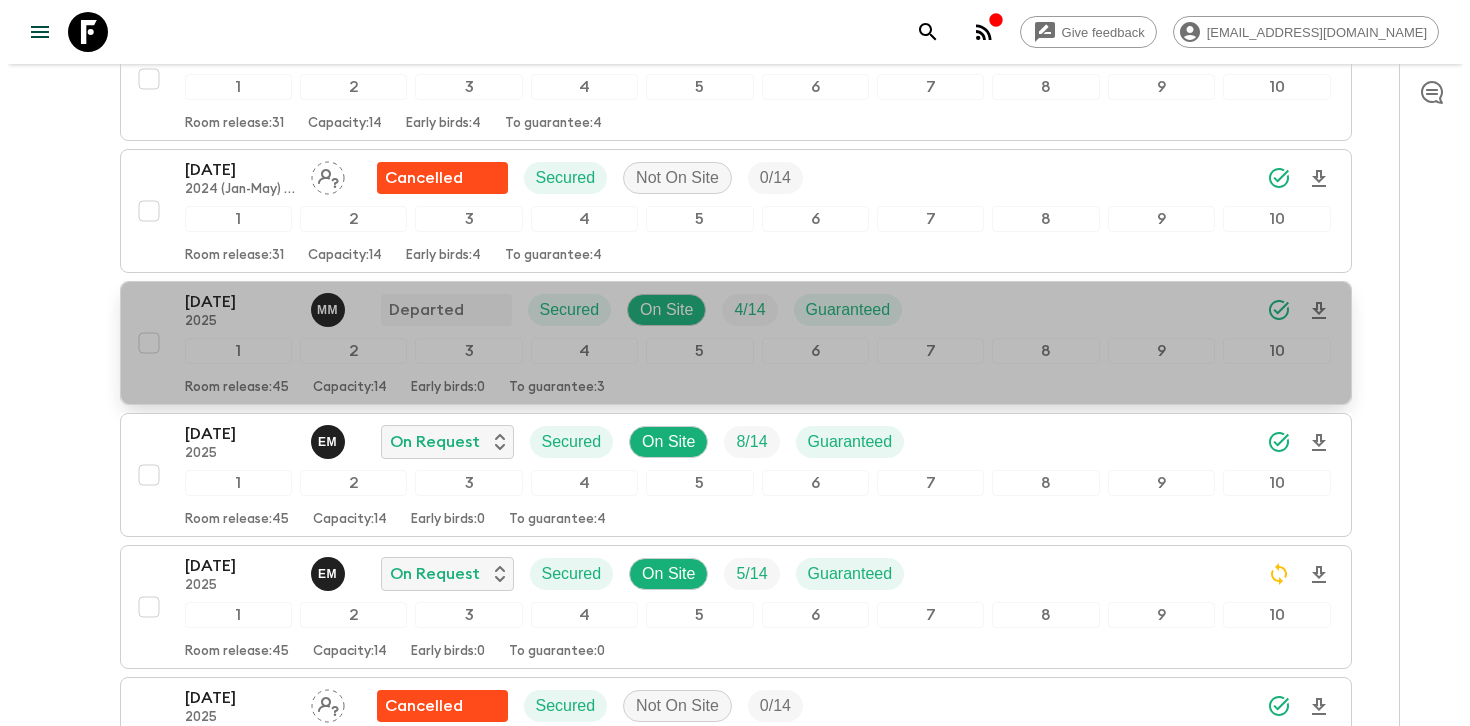 scroll, scrollTop: 0, scrollLeft: 0, axis: both 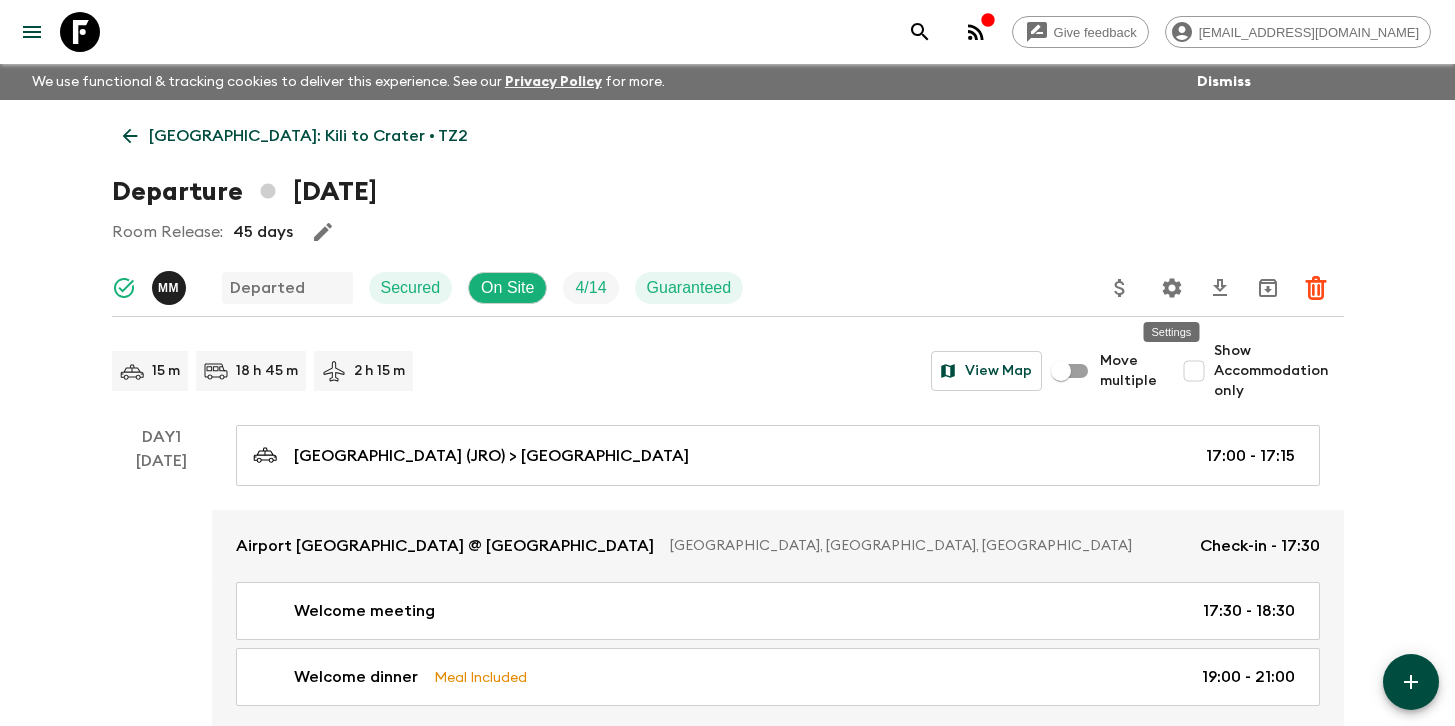 click 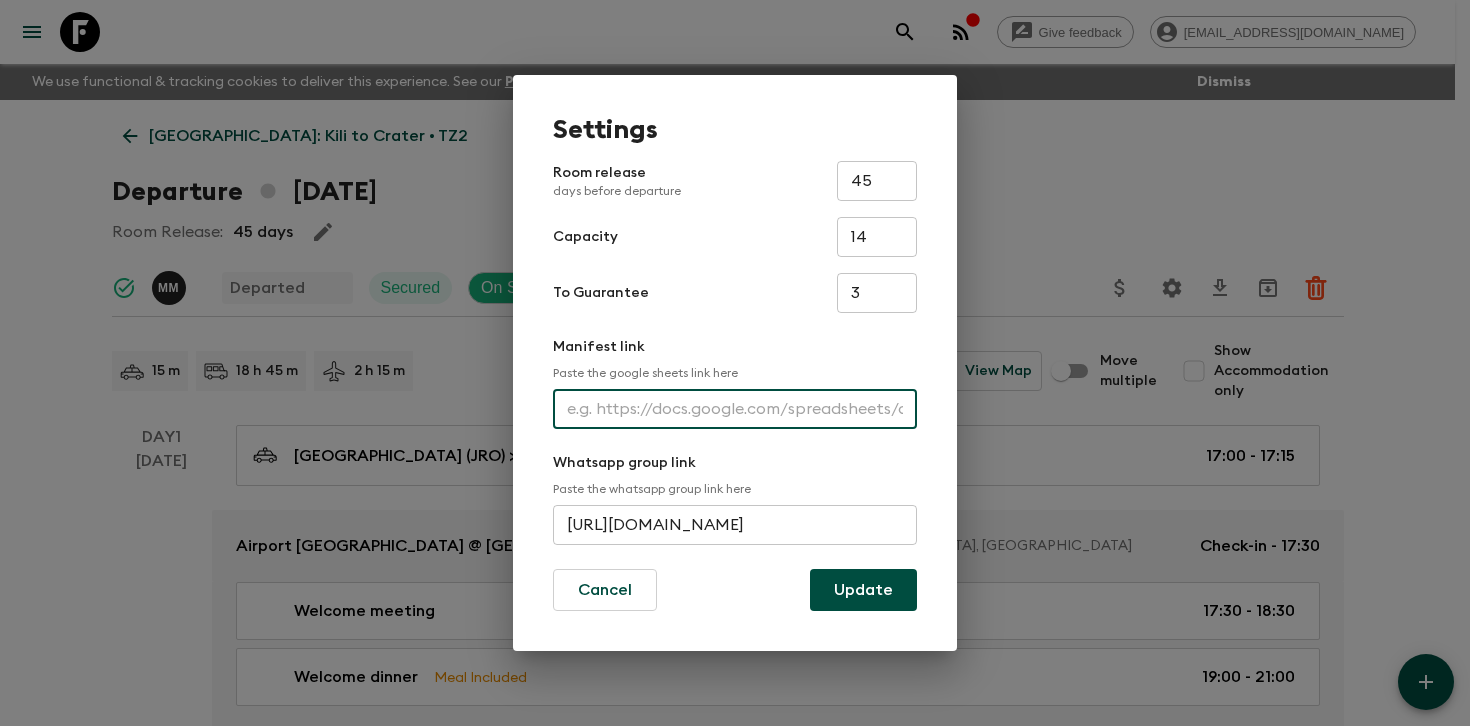 click at bounding box center (735, 409) 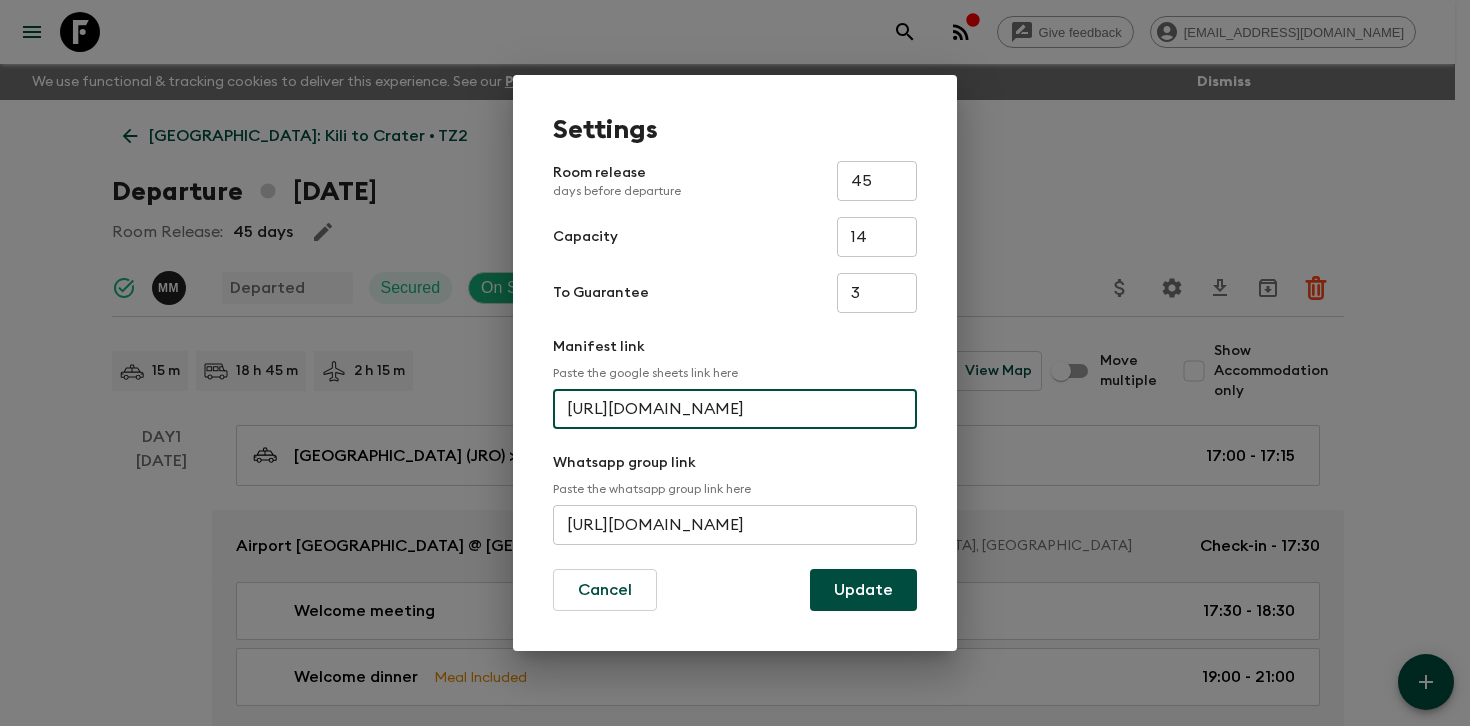 scroll, scrollTop: 0, scrollLeft: 528, axis: horizontal 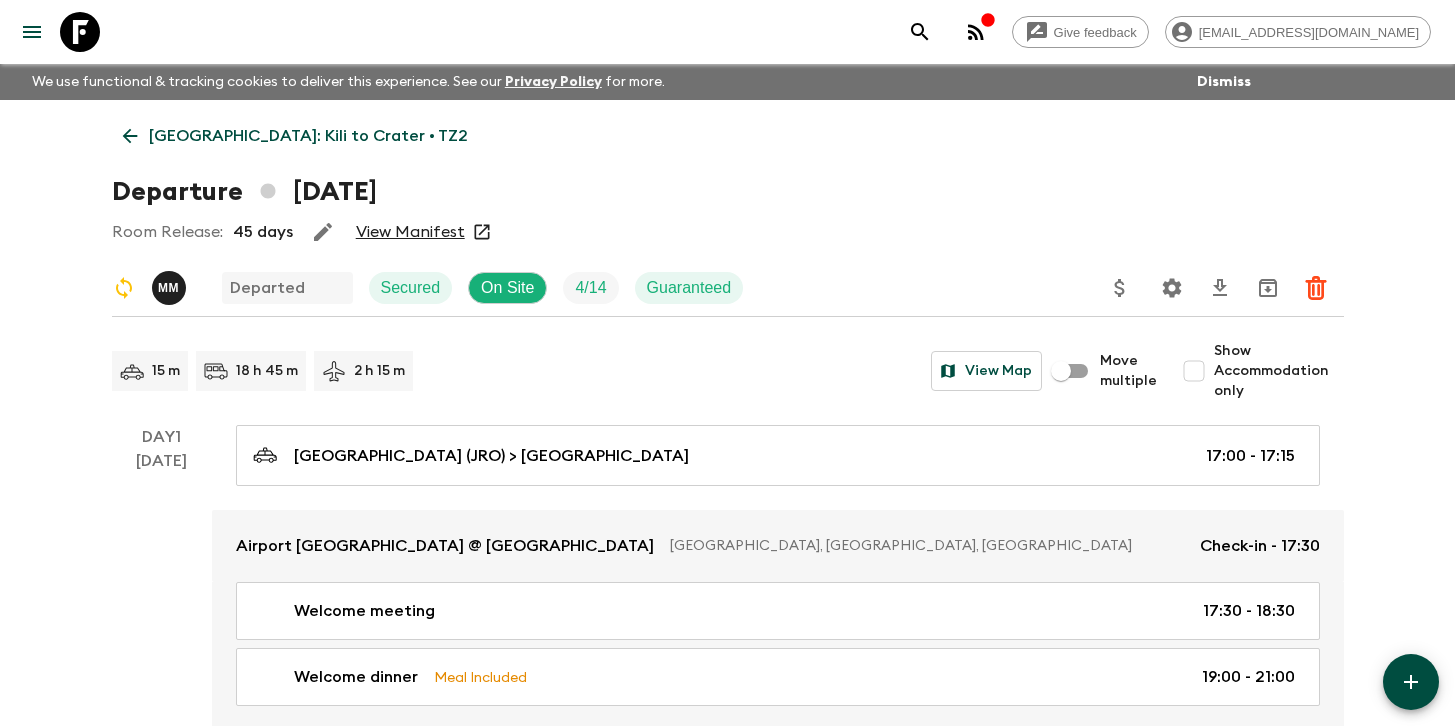click on "View Manifest" at bounding box center (410, 232) 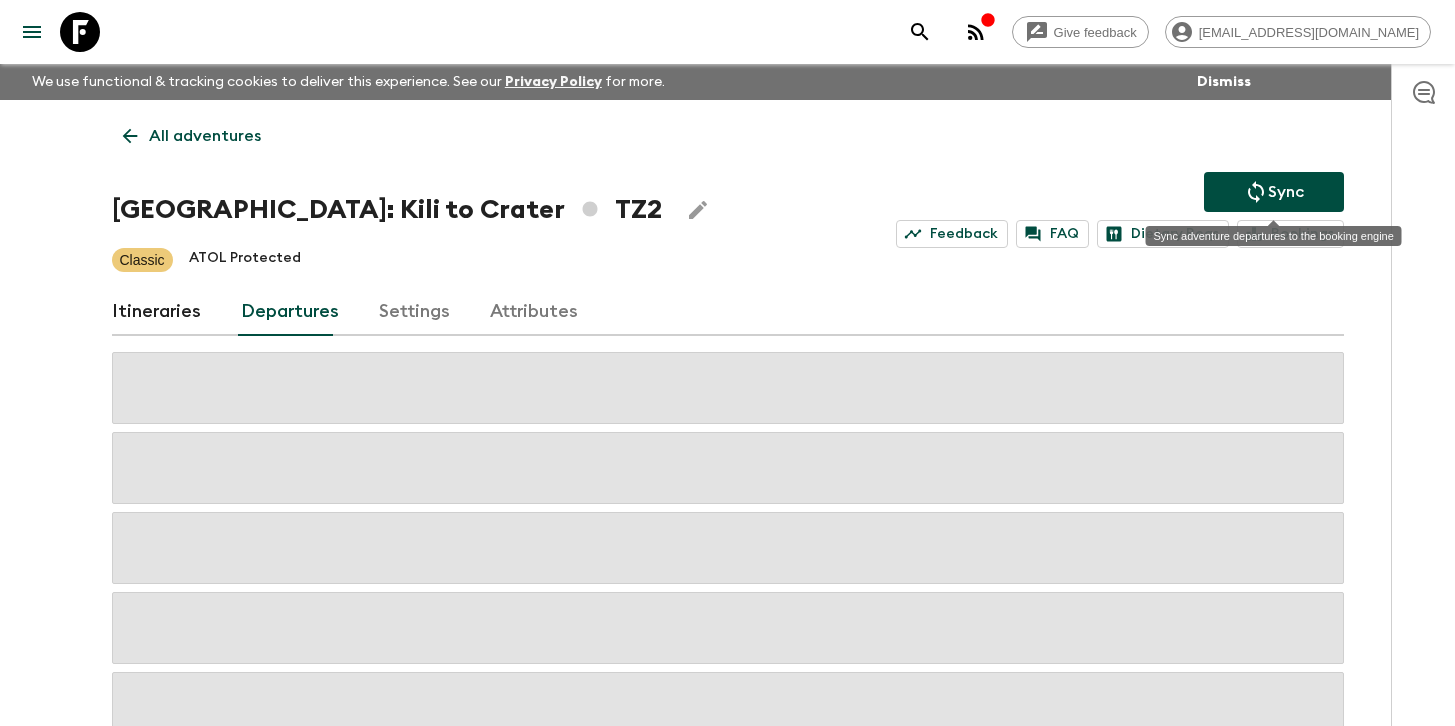 click on "Sync" at bounding box center (1274, 192) 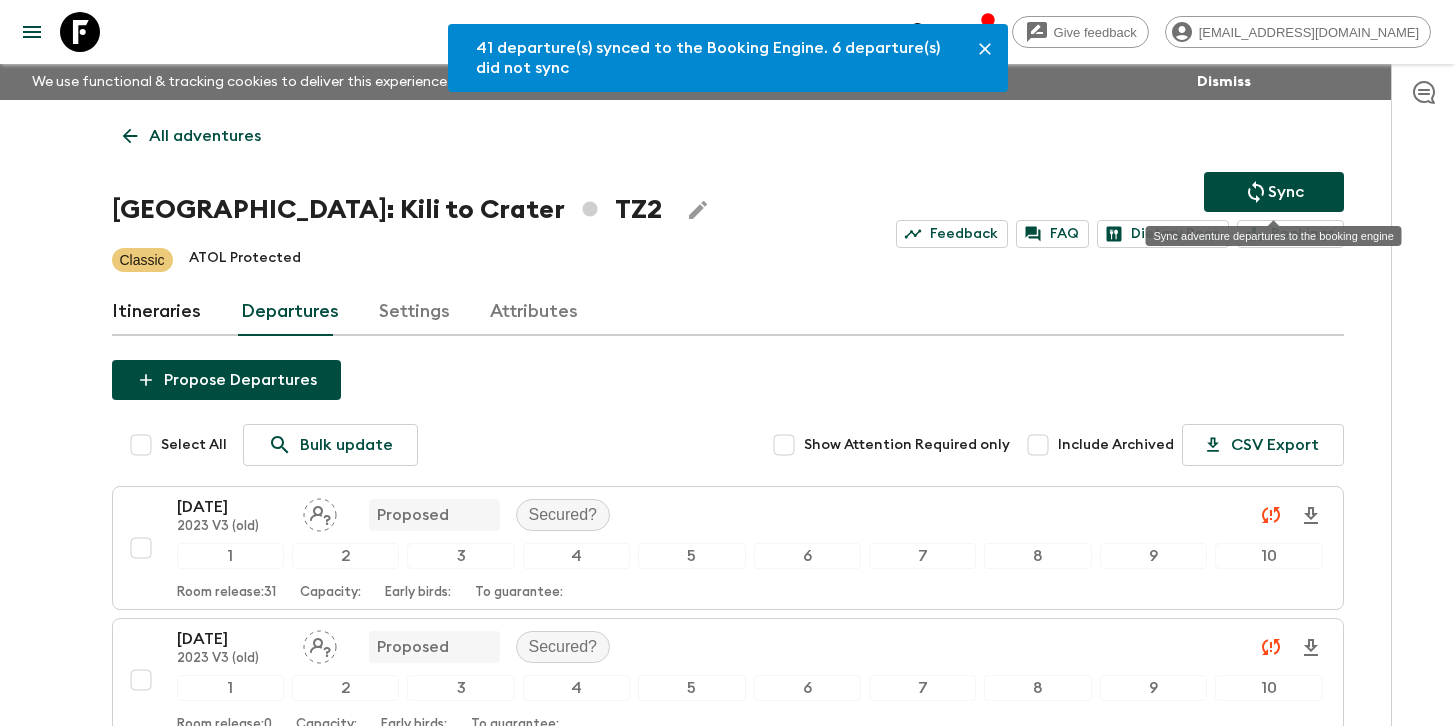 click 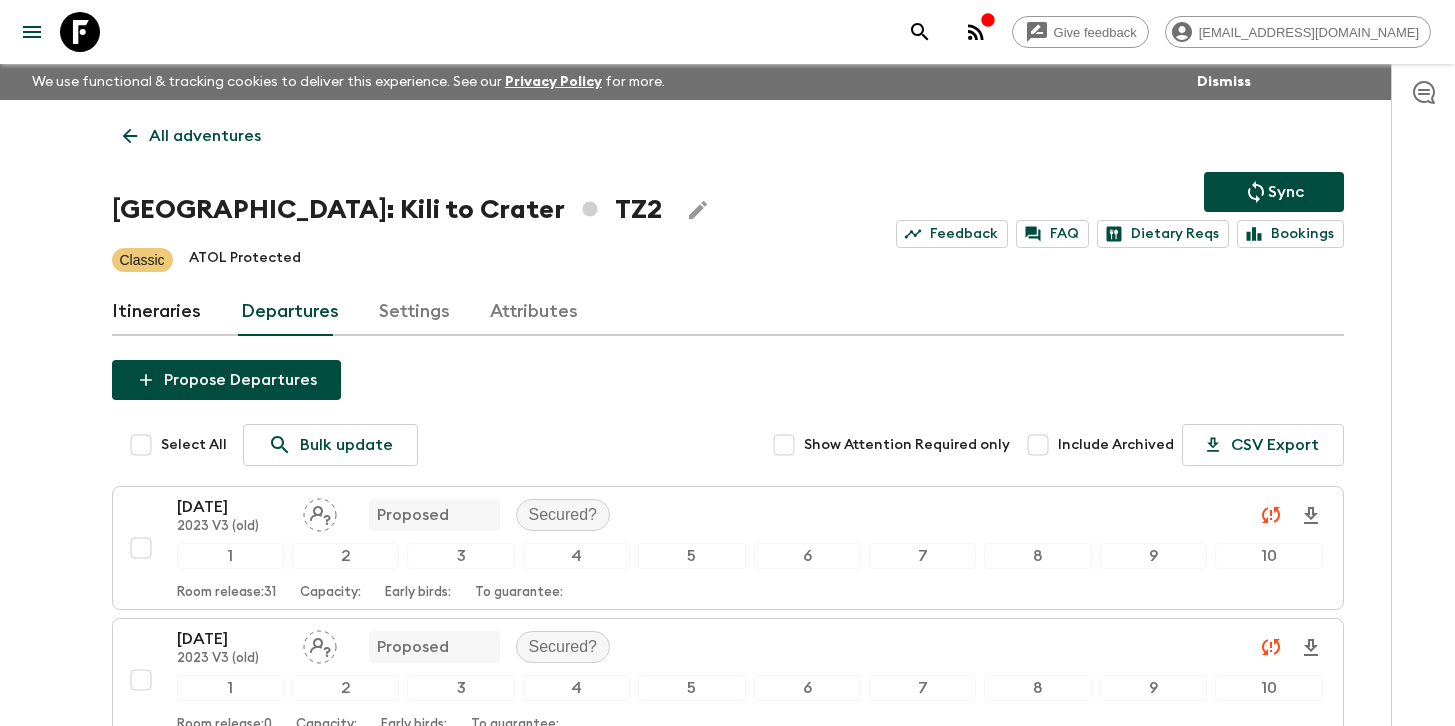 click at bounding box center [1423, 395] 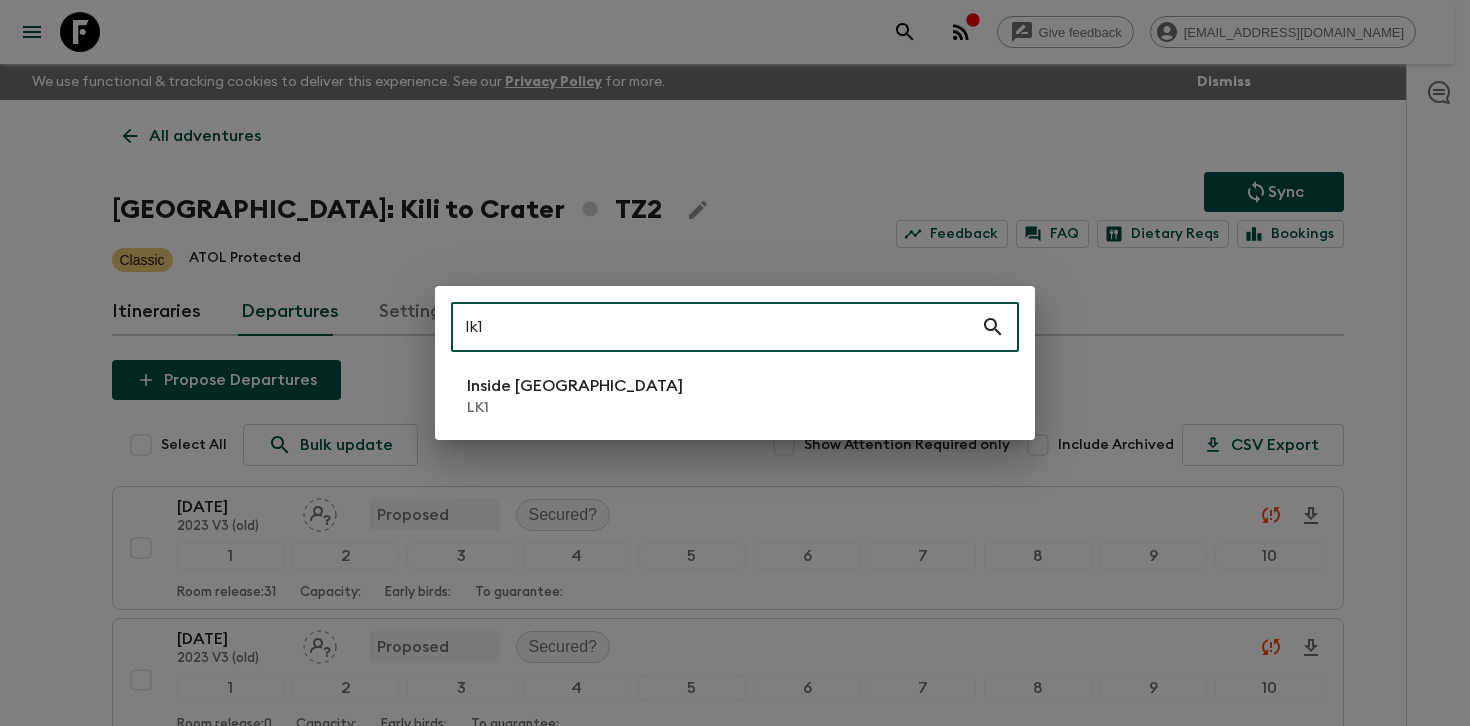 type on "lk1" 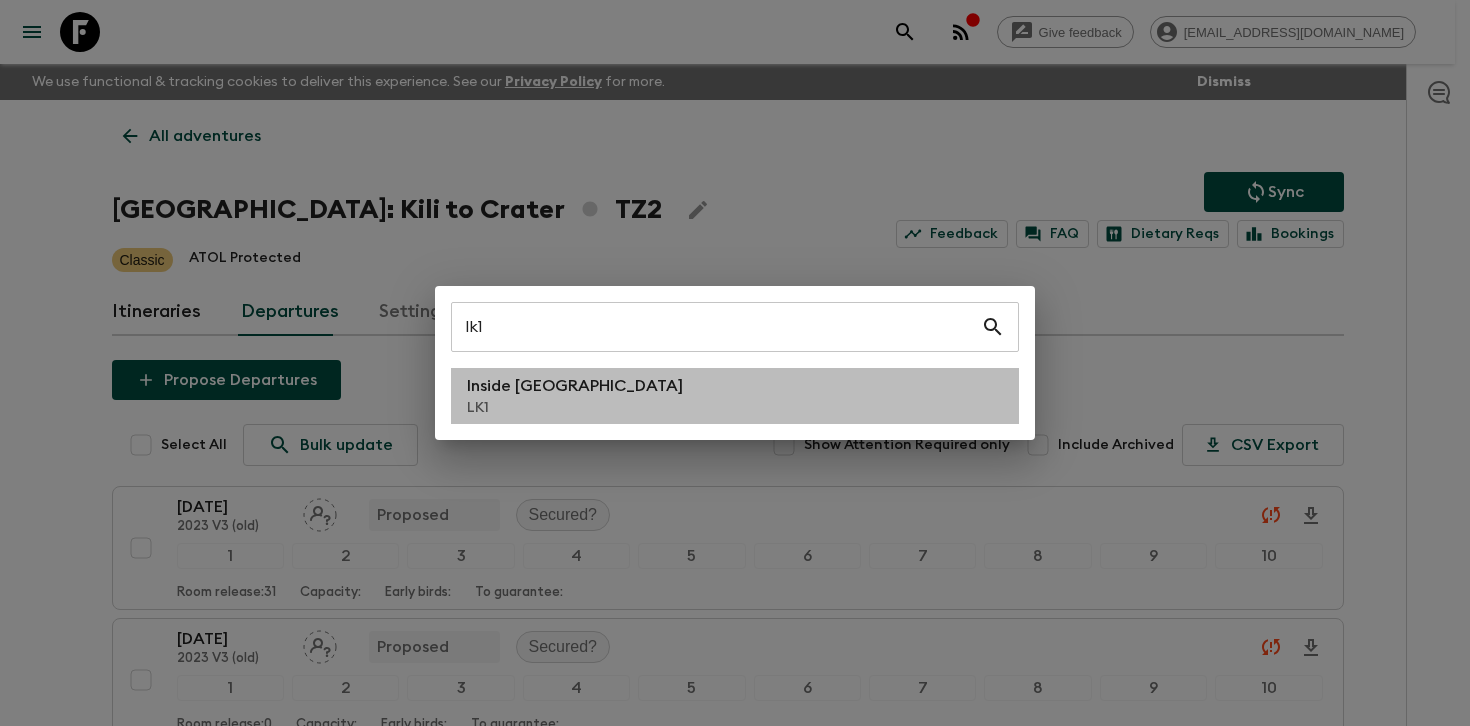 click on "Inside [GEOGRAPHIC_DATA] LK1" at bounding box center (735, 396) 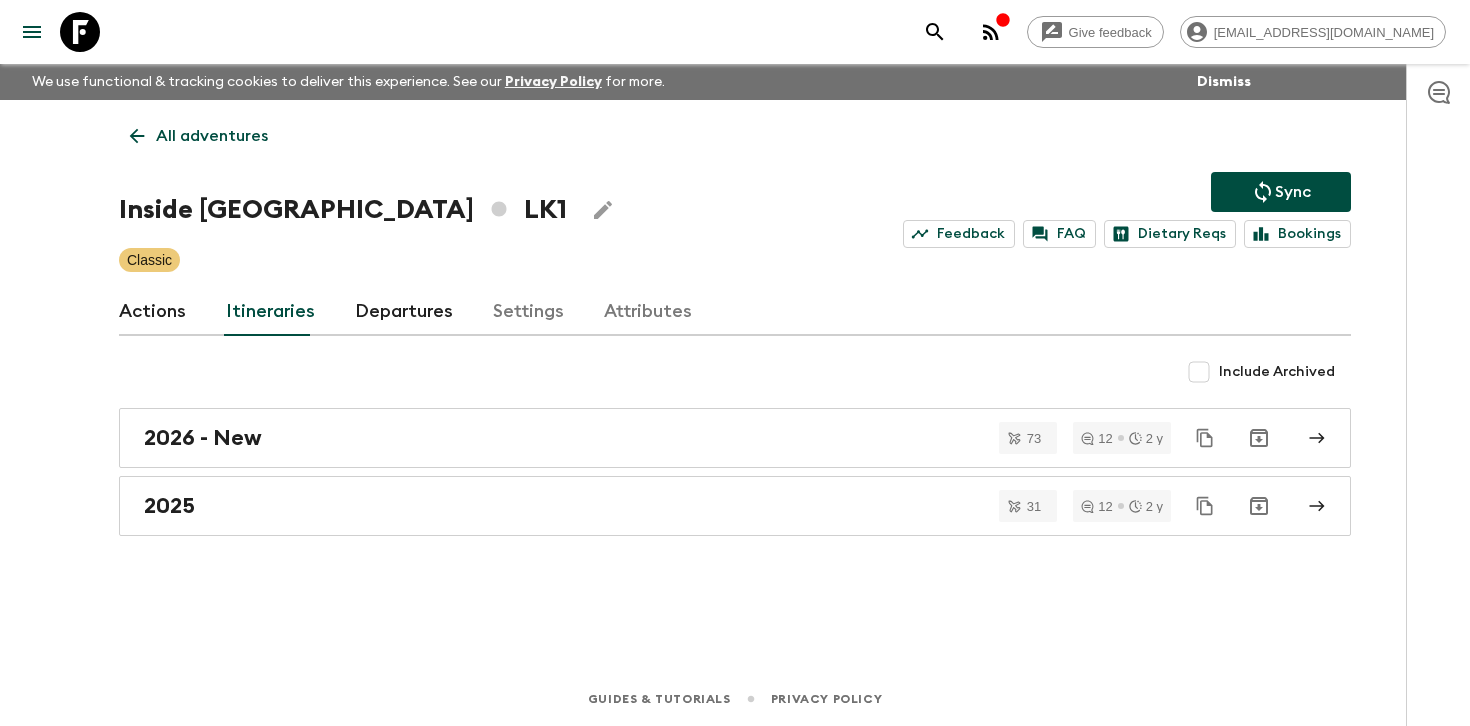 click on "Departures" at bounding box center (404, 312) 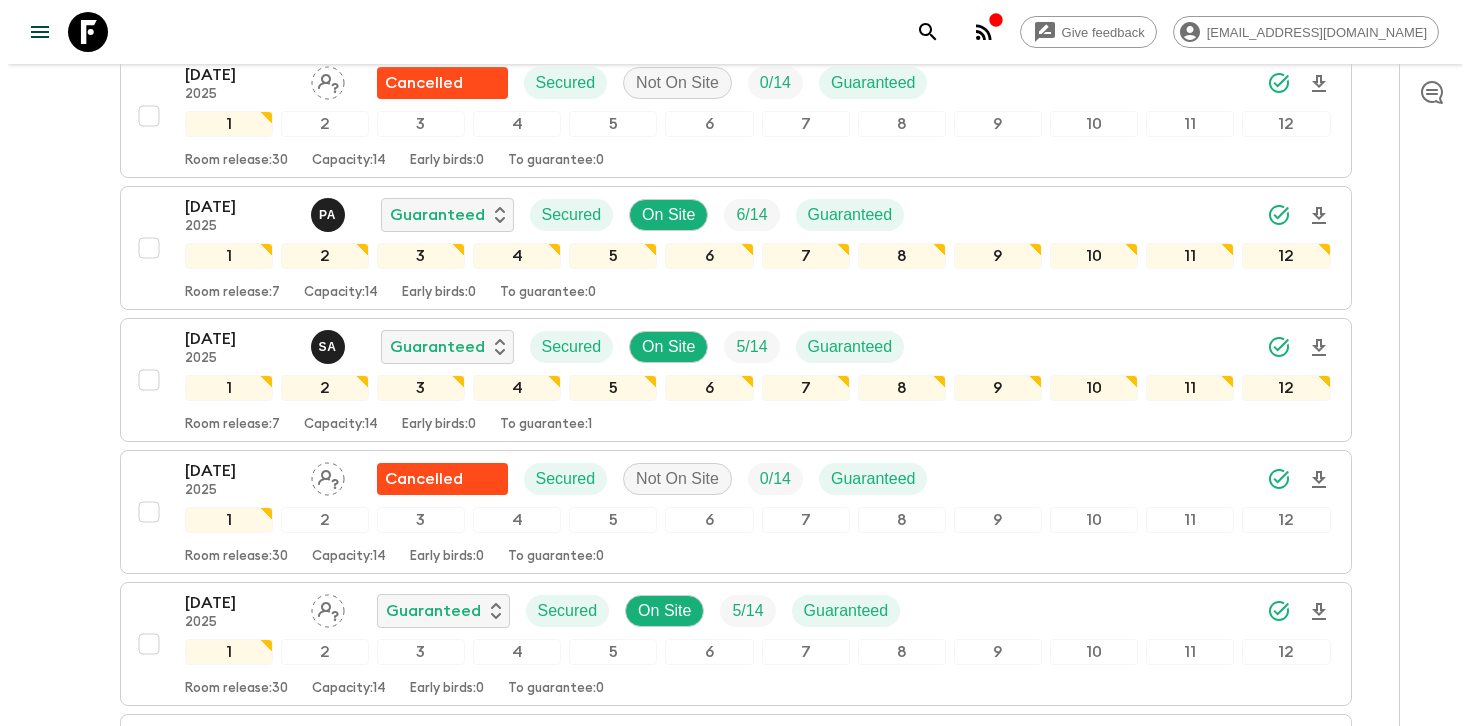 scroll, scrollTop: 1225, scrollLeft: 0, axis: vertical 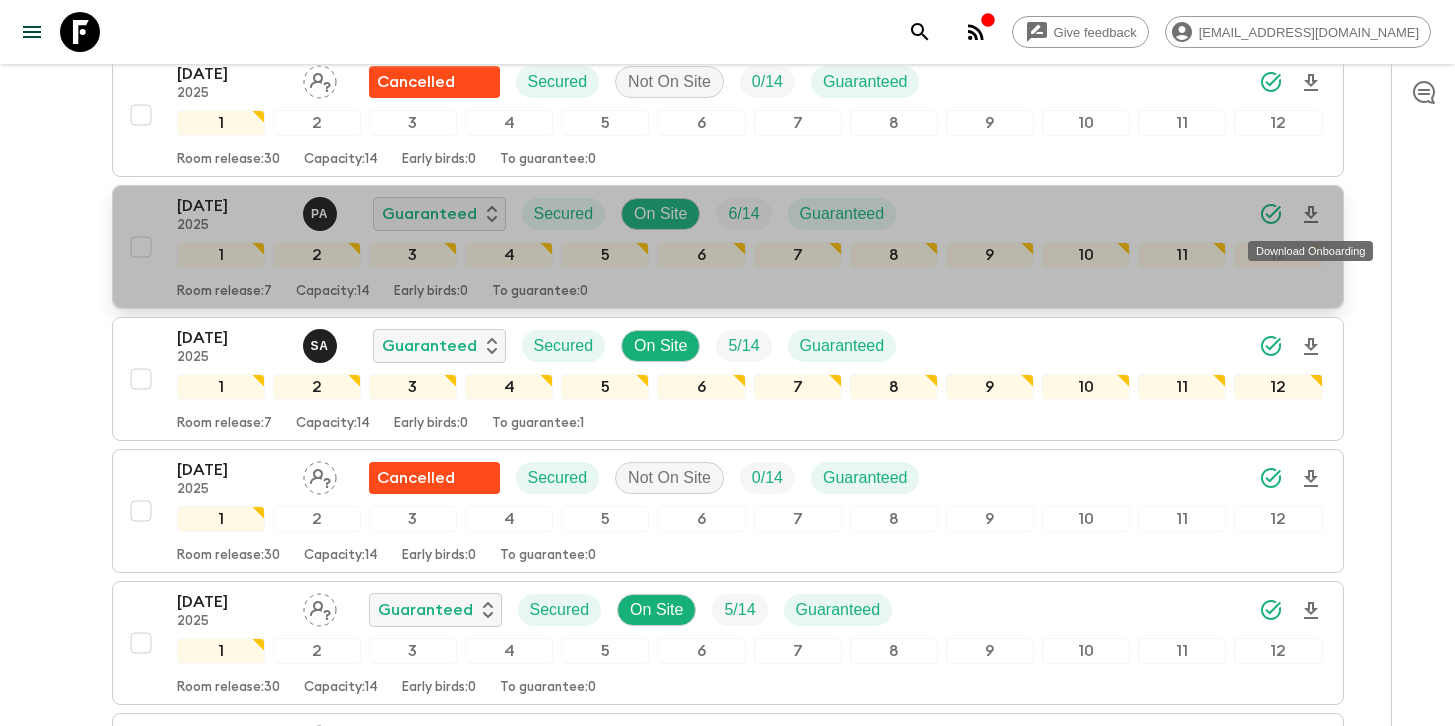 click 